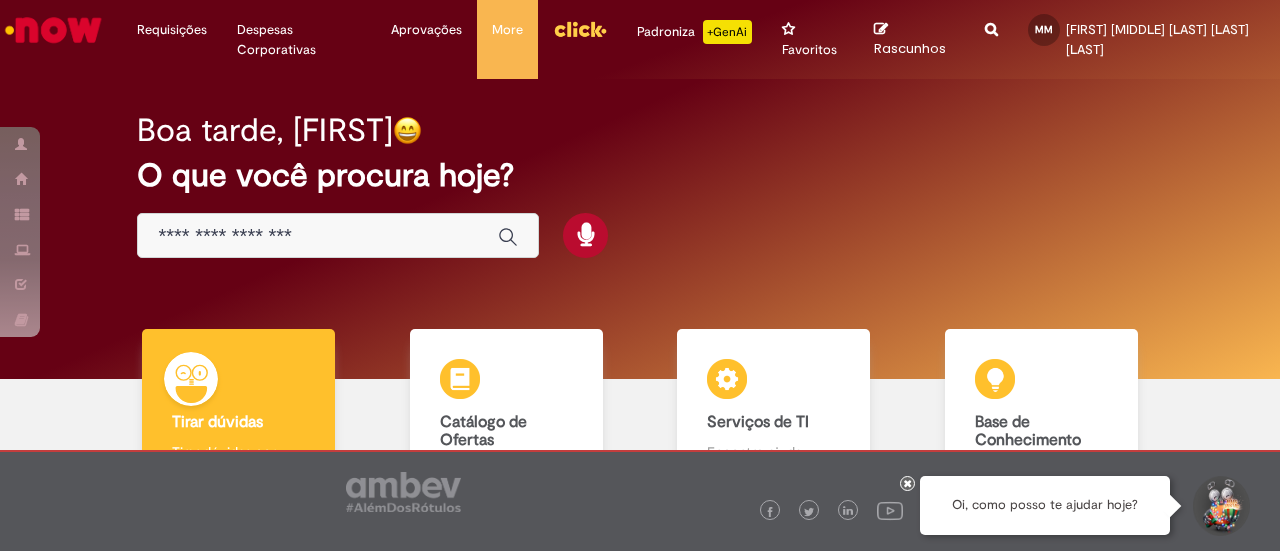 scroll, scrollTop: 0, scrollLeft: 0, axis: both 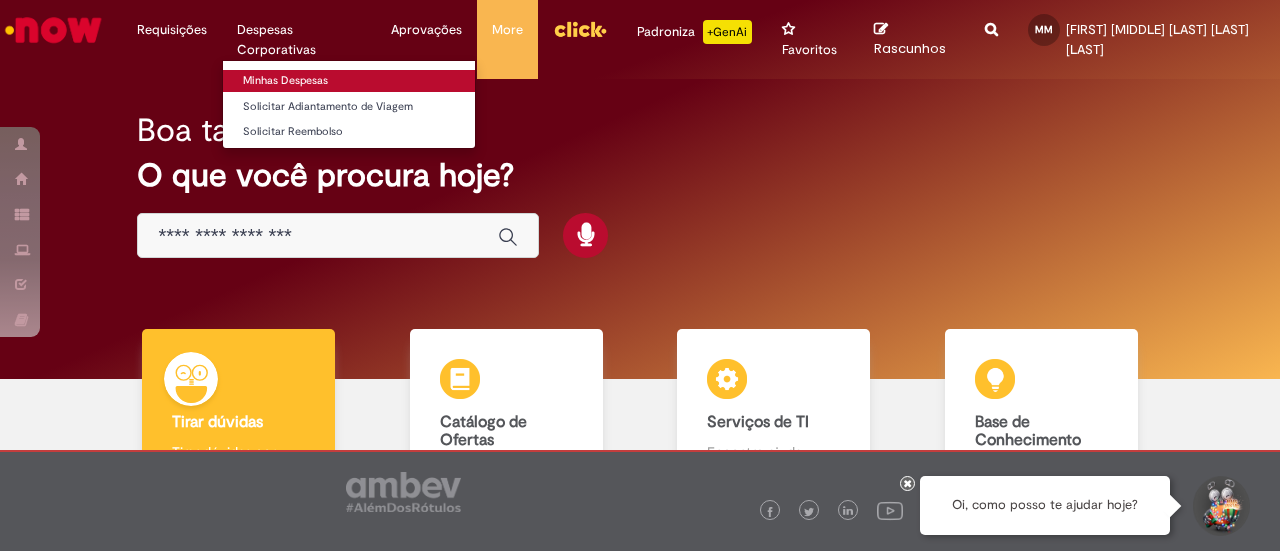 click on "Minhas Despesas" at bounding box center [349, 81] 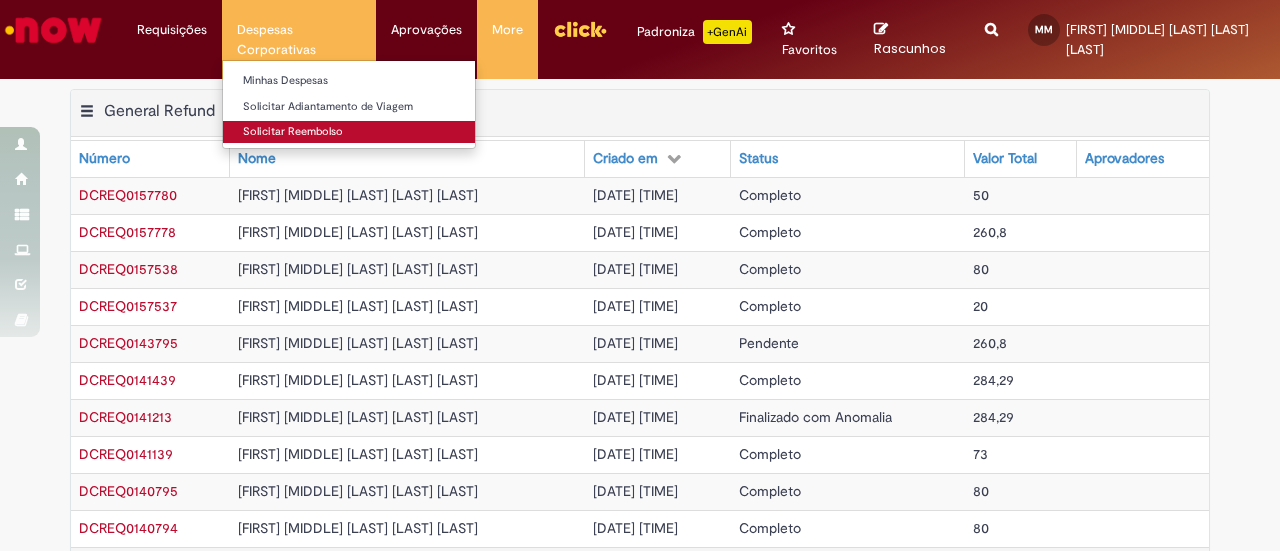 click on "Solicitar Reembolso" at bounding box center [349, 132] 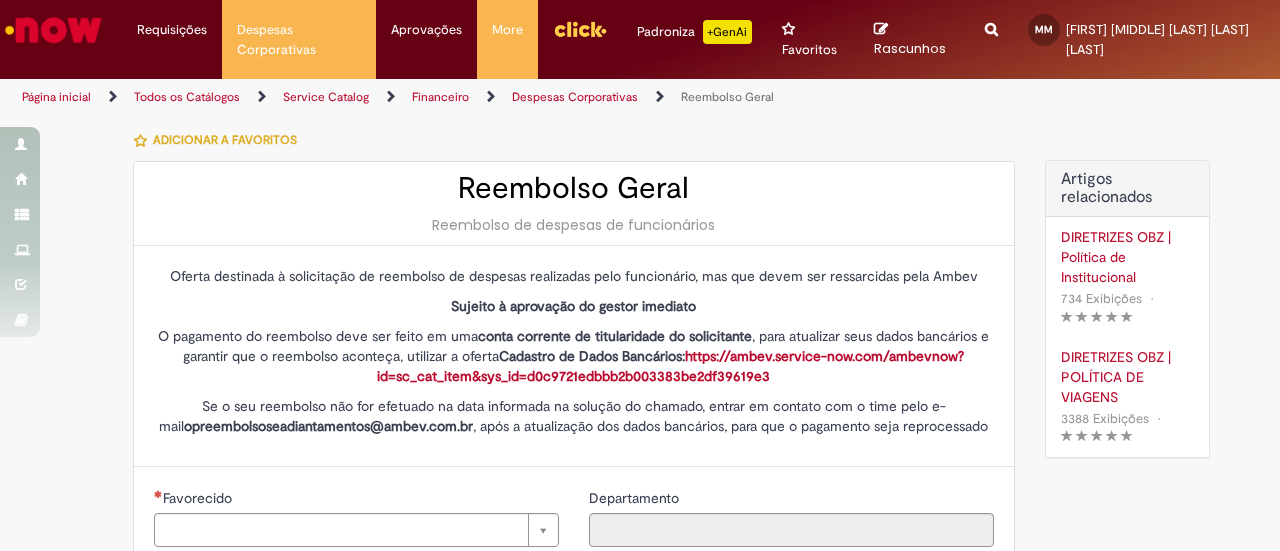 type on "********" 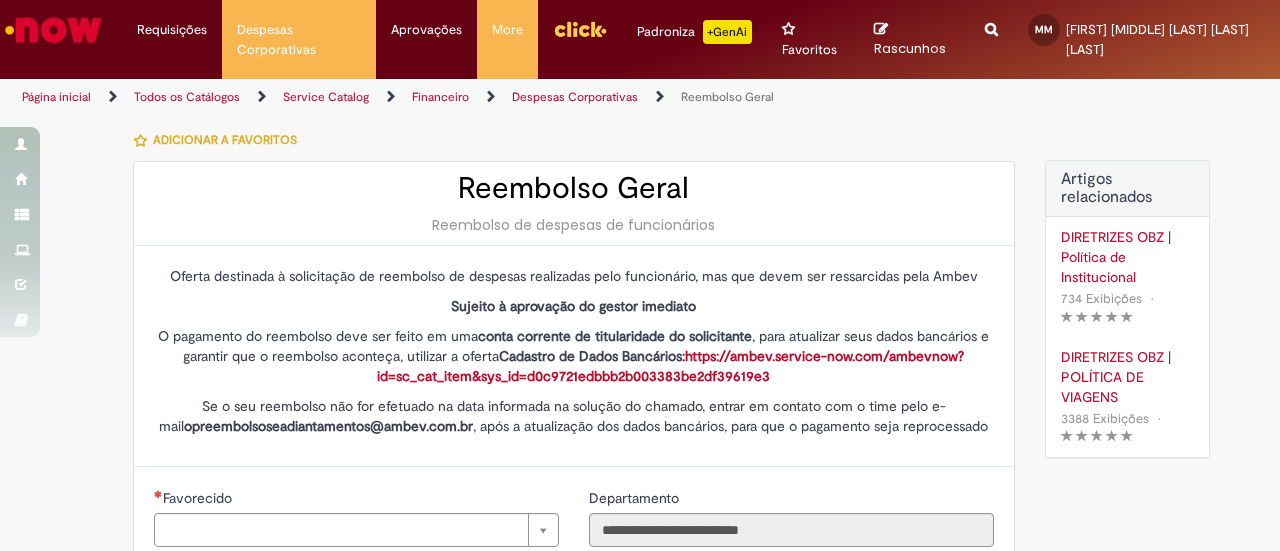 type on "**********" 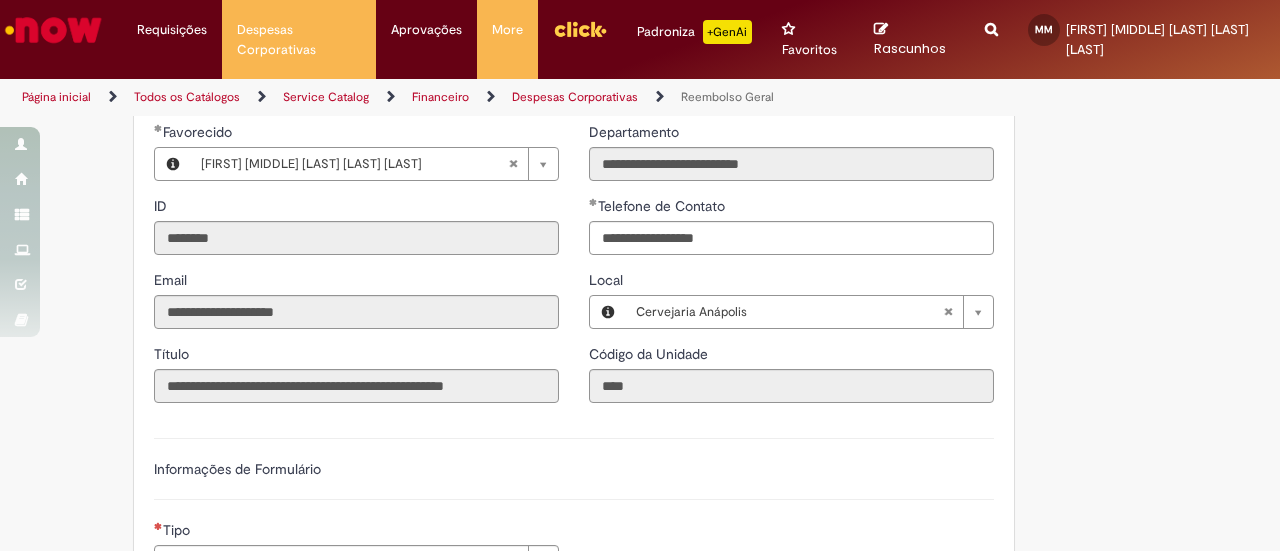 type on "**********" 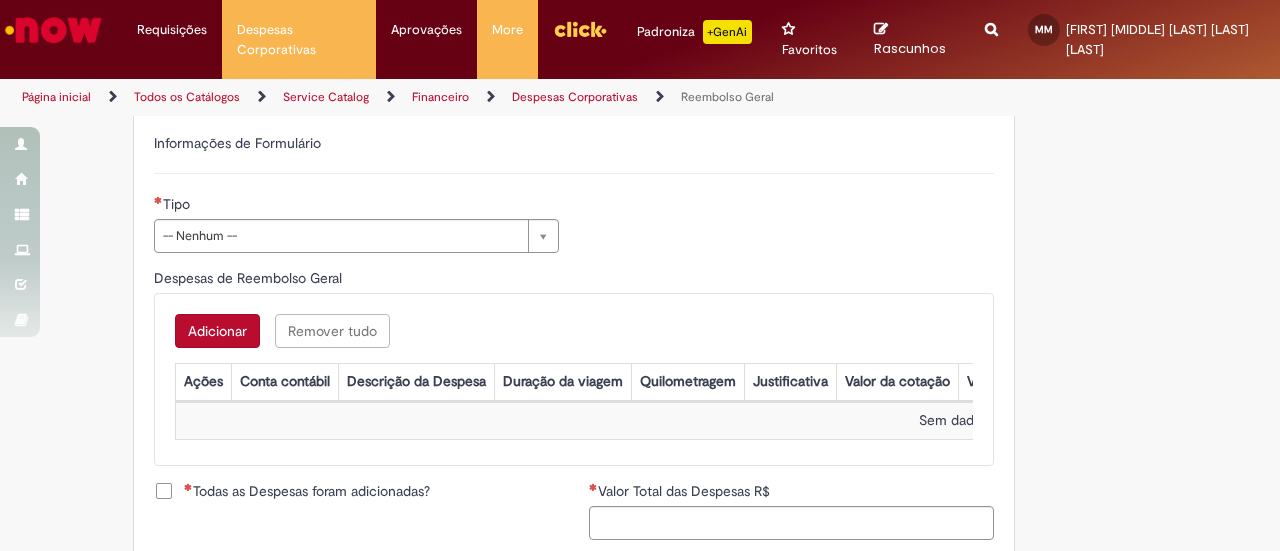 scroll, scrollTop: 726, scrollLeft: 0, axis: vertical 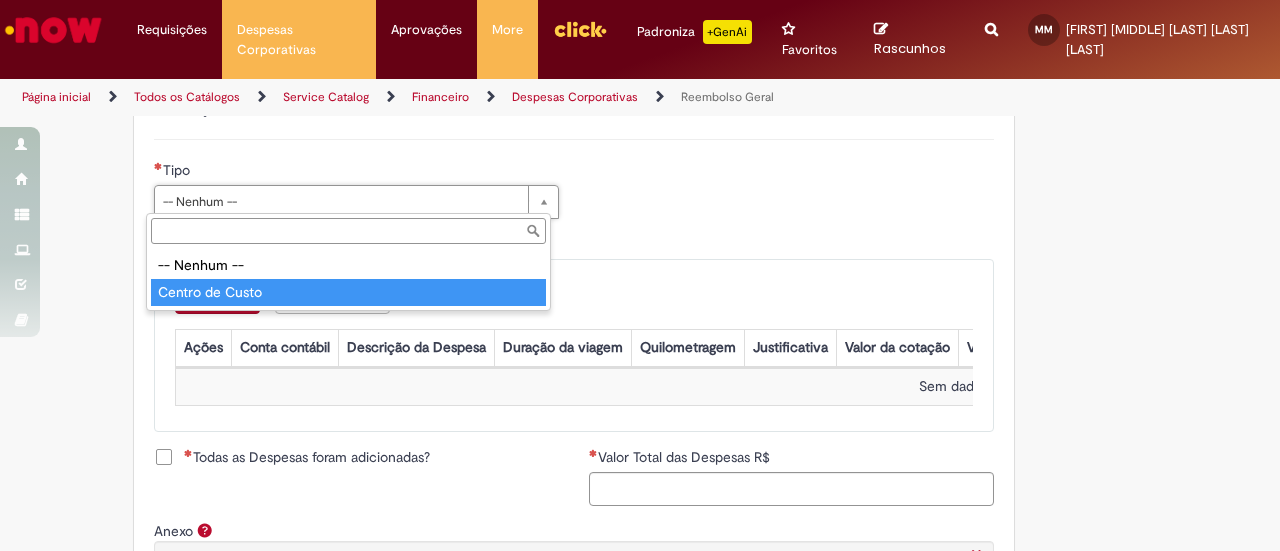 type on "**********" 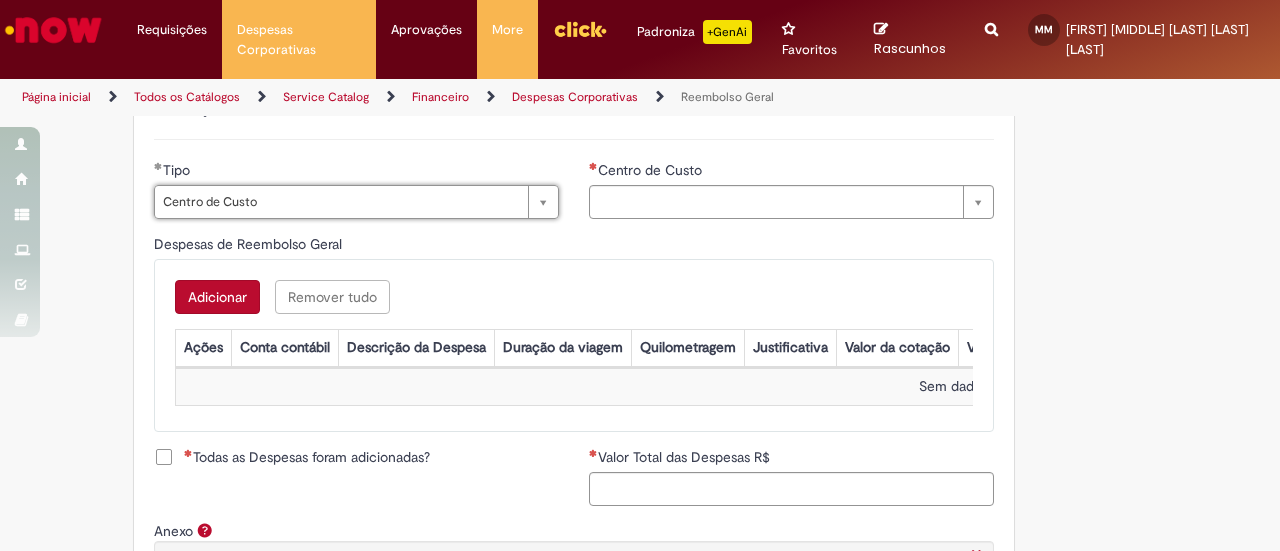 type on "**********" 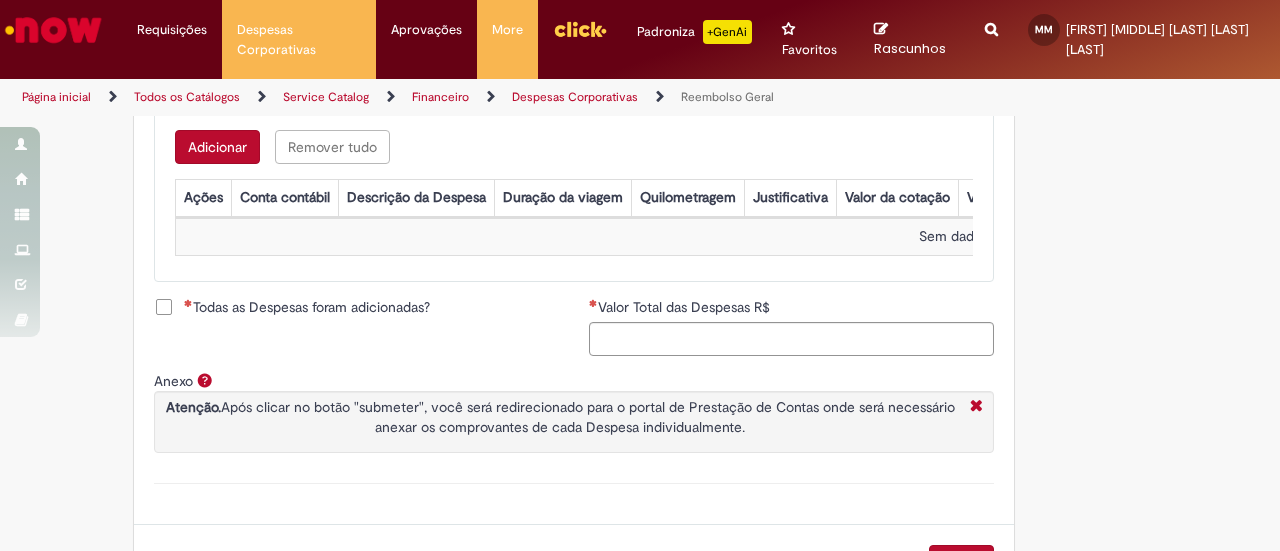 scroll, scrollTop: 882, scrollLeft: 0, axis: vertical 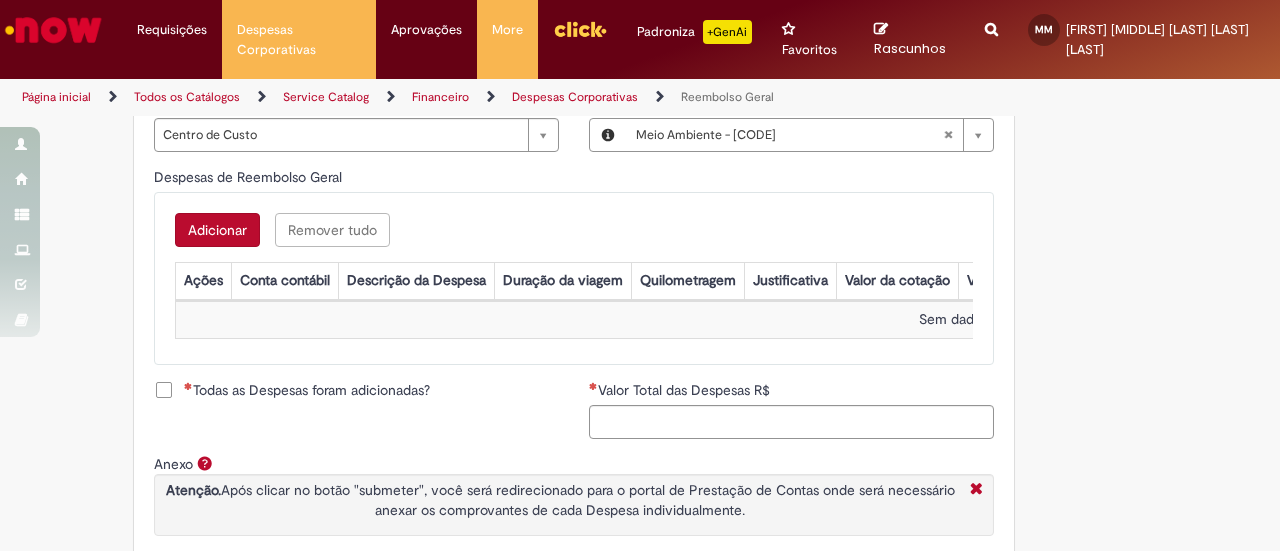 click on "Adicionar" at bounding box center (217, 230) 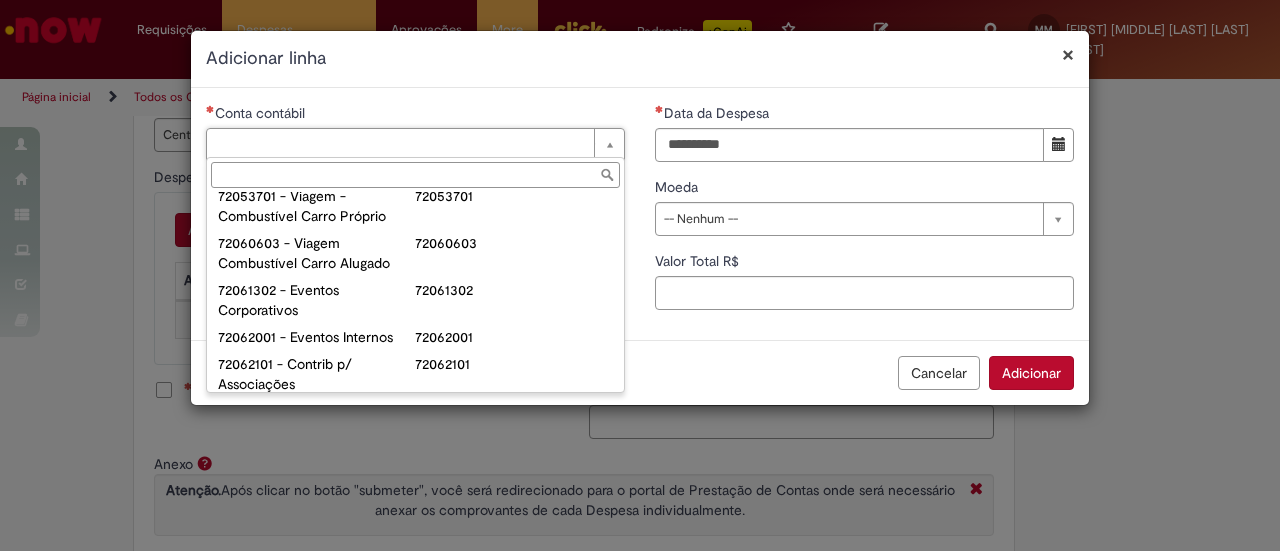 scroll, scrollTop: 1355, scrollLeft: 0, axis: vertical 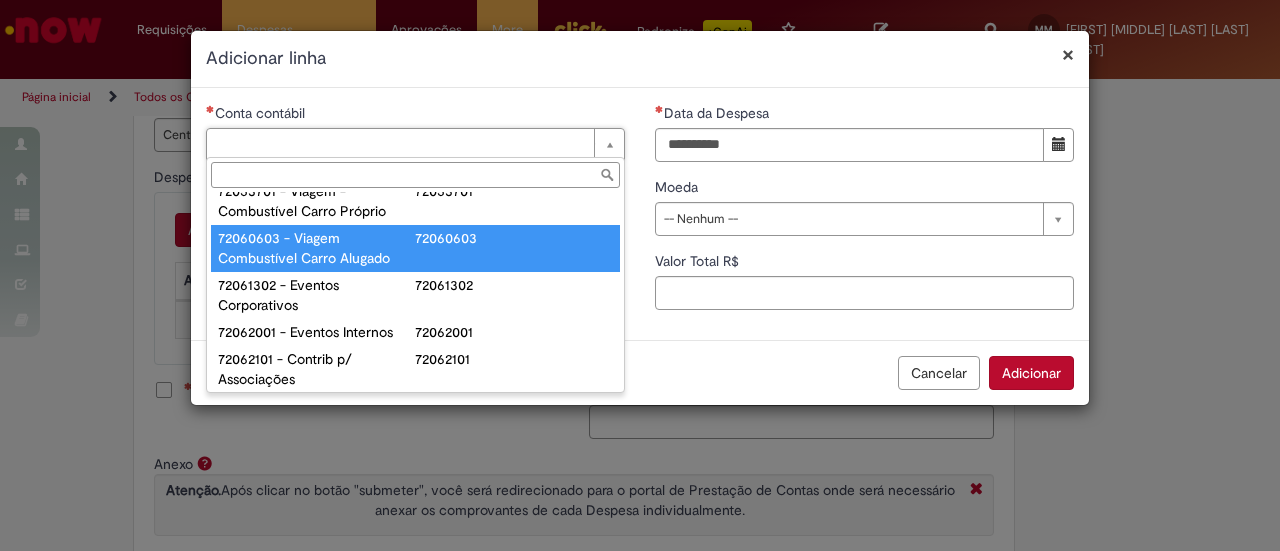 type on "**********" 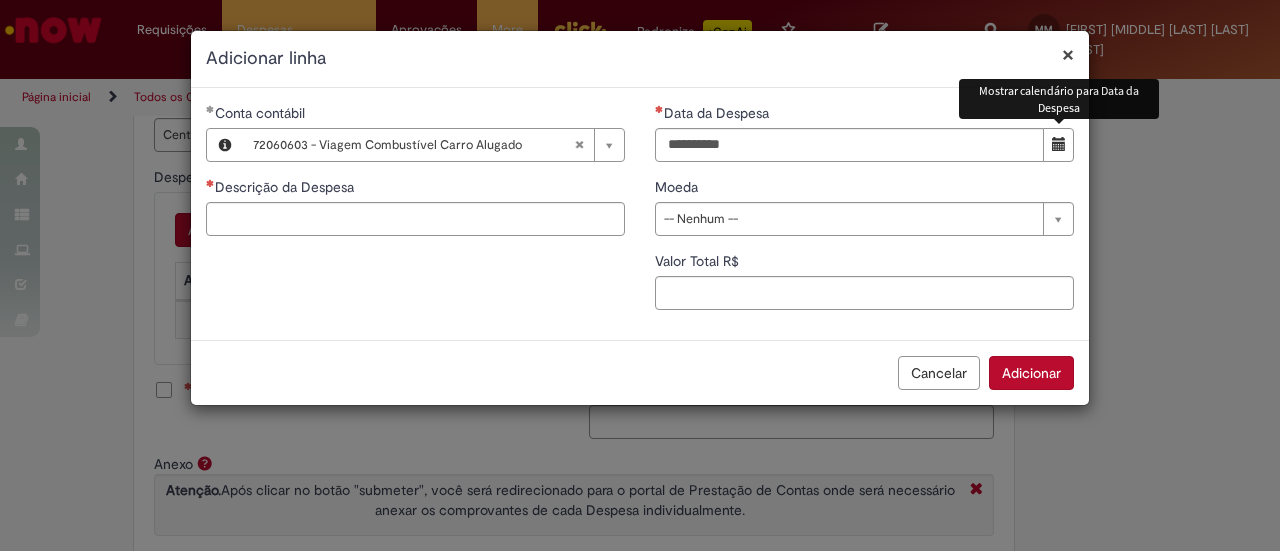 click at bounding box center [1058, 145] 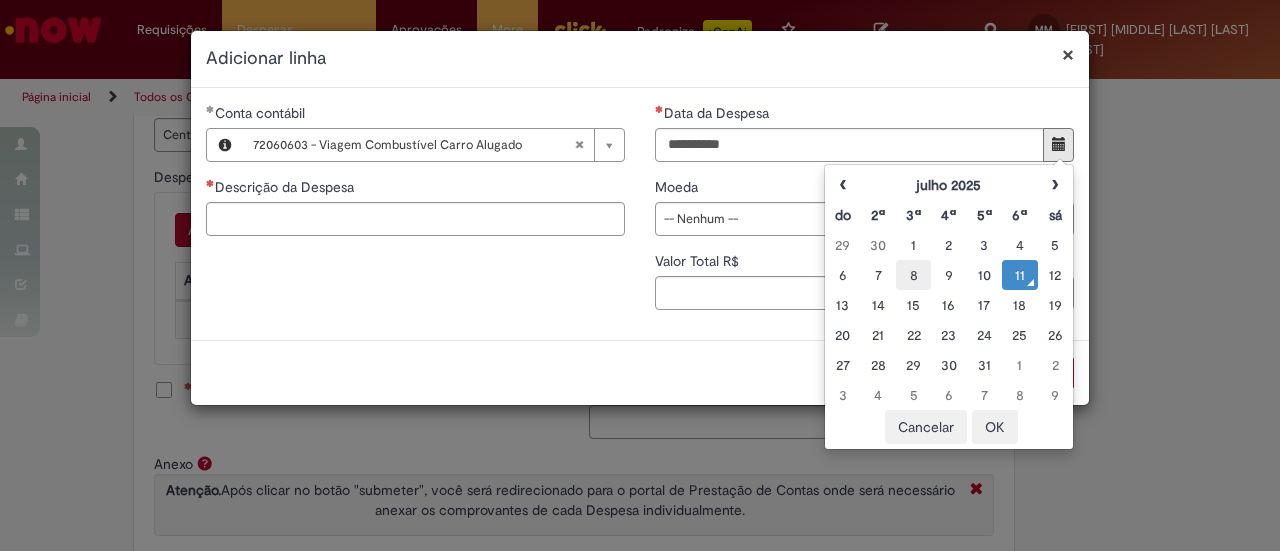 click on "8" at bounding box center [913, 275] 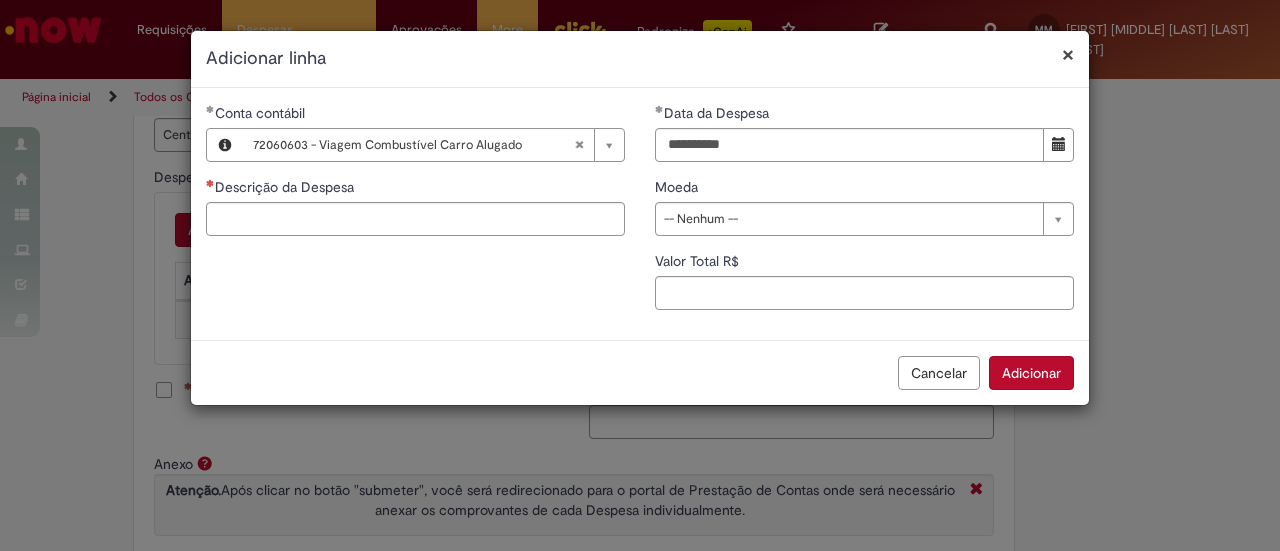 click on "**********" at bounding box center (640, 214) 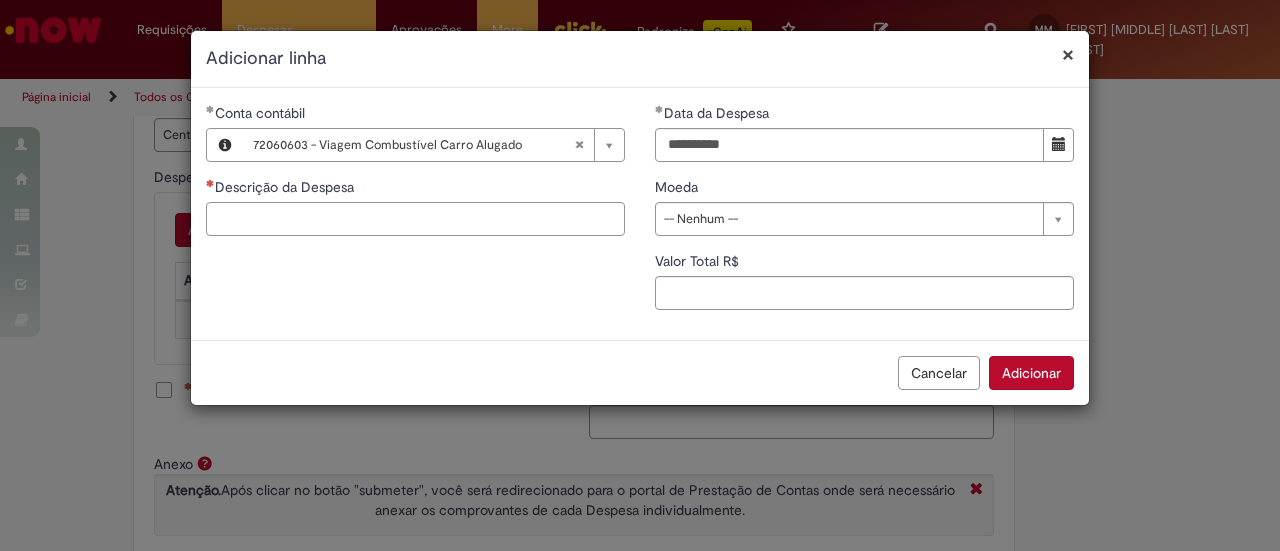 click on "Descrição da Despesa" at bounding box center [415, 219] 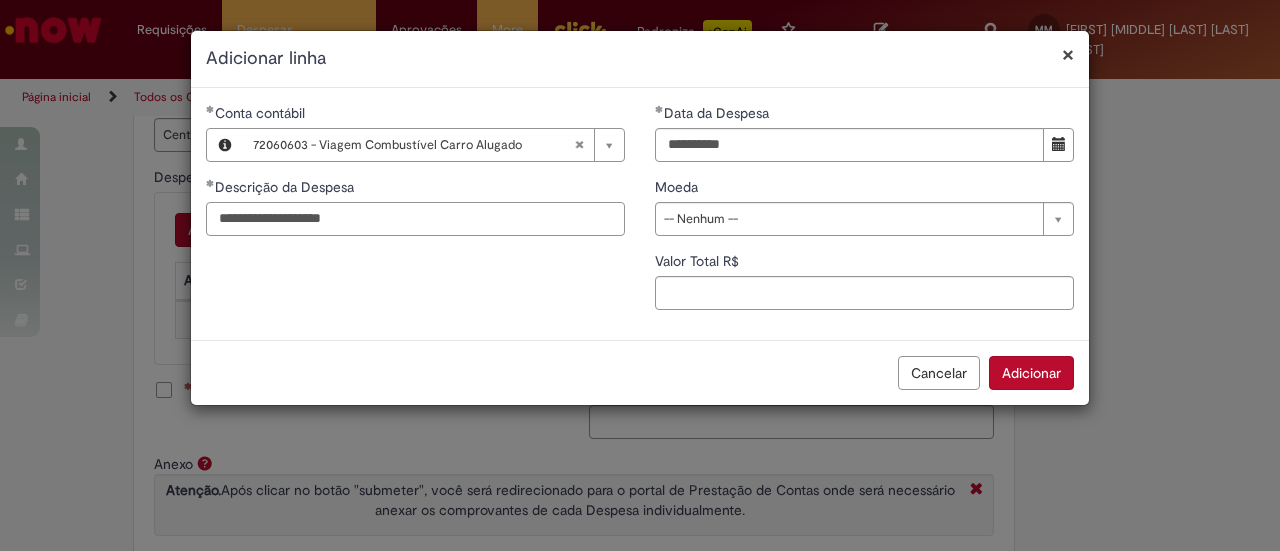 type on "**********" 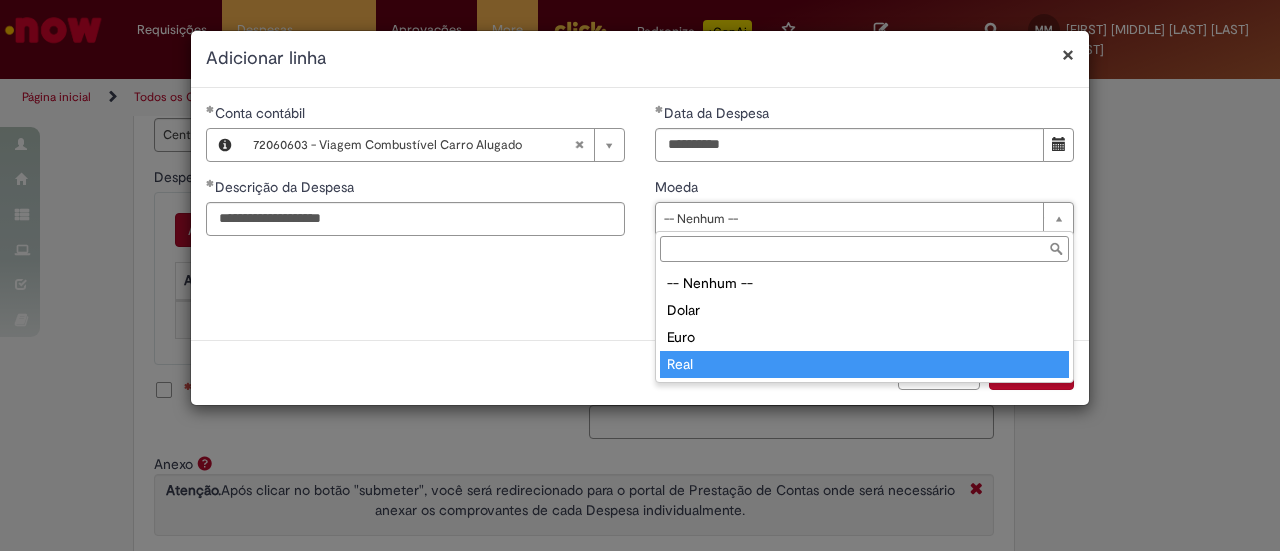type on "****" 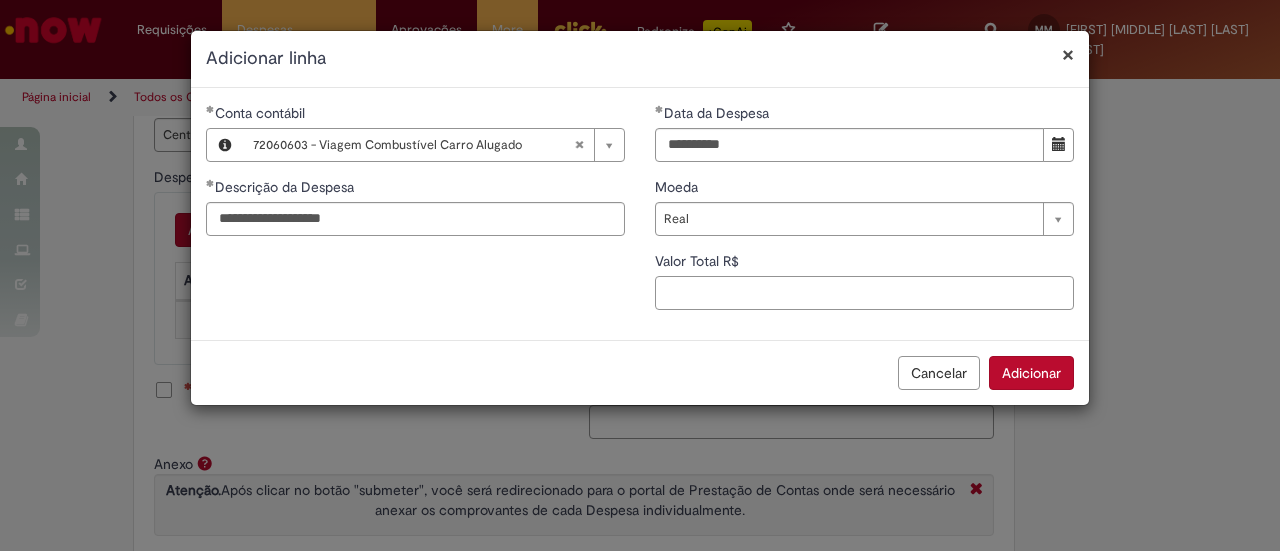 click on "Valor Total R$" at bounding box center [864, 293] 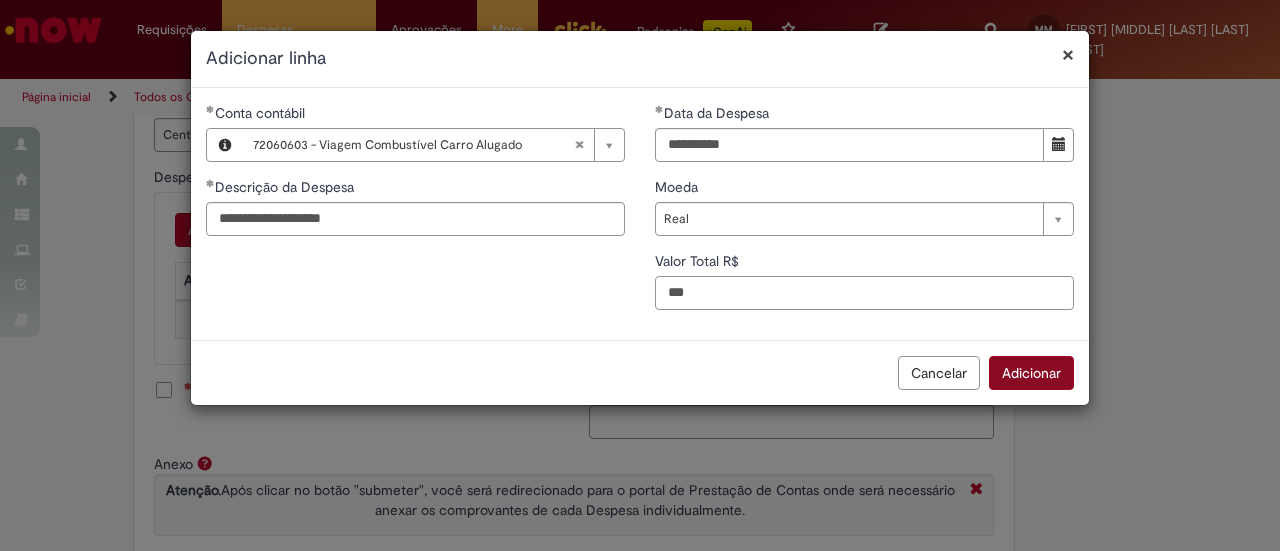 type on "***" 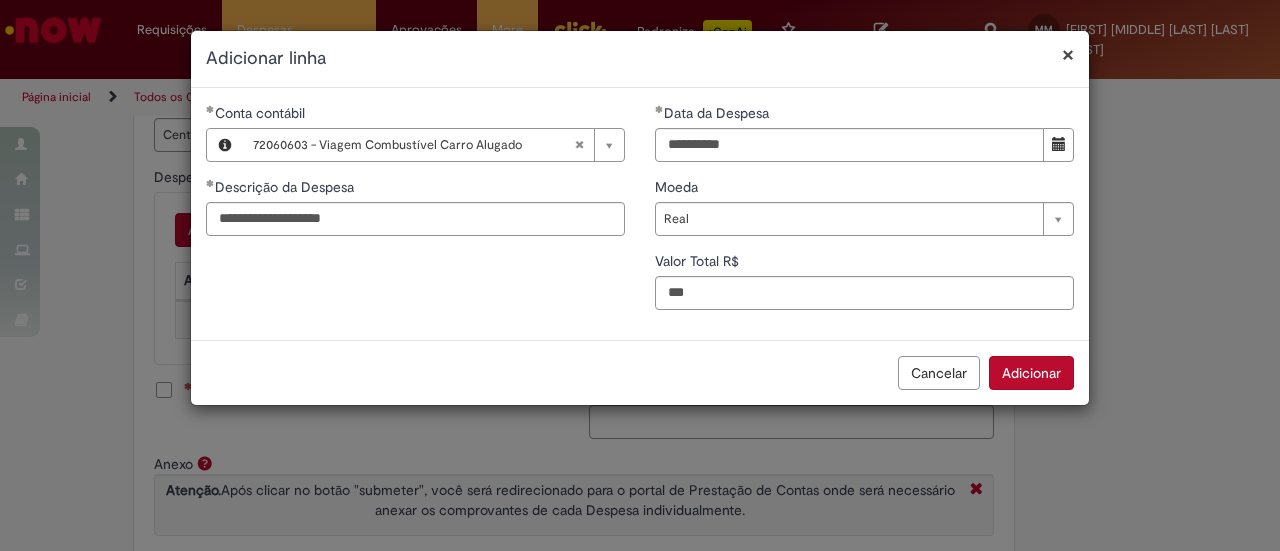 click on "Adicionar" at bounding box center (1031, 373) 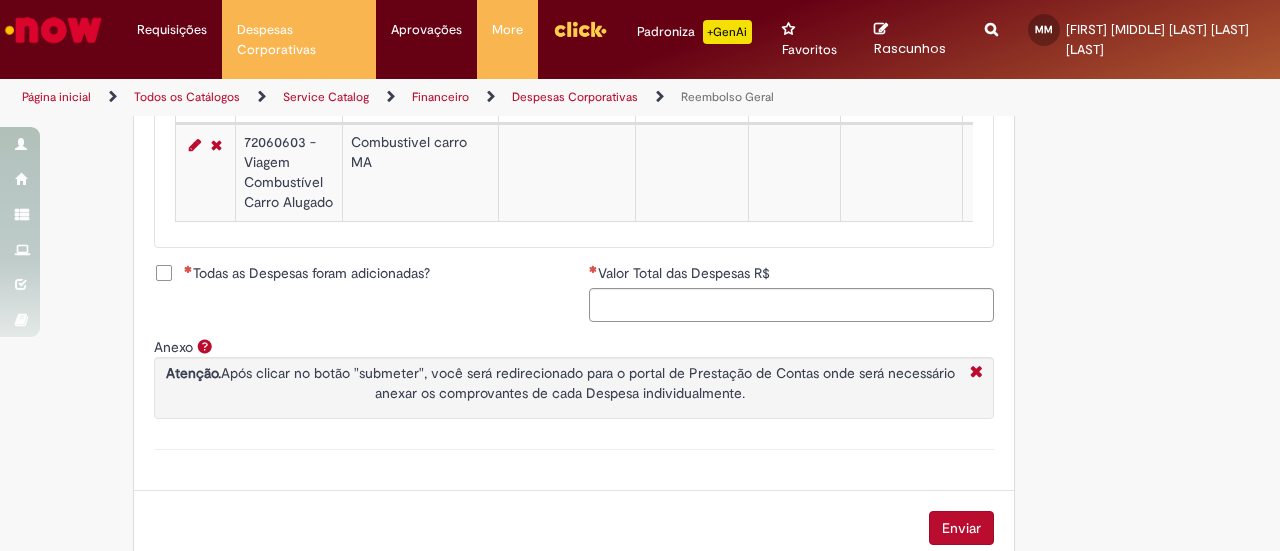 scroll, scrollTop: 979, scrollLeft: 0, axis: vertical 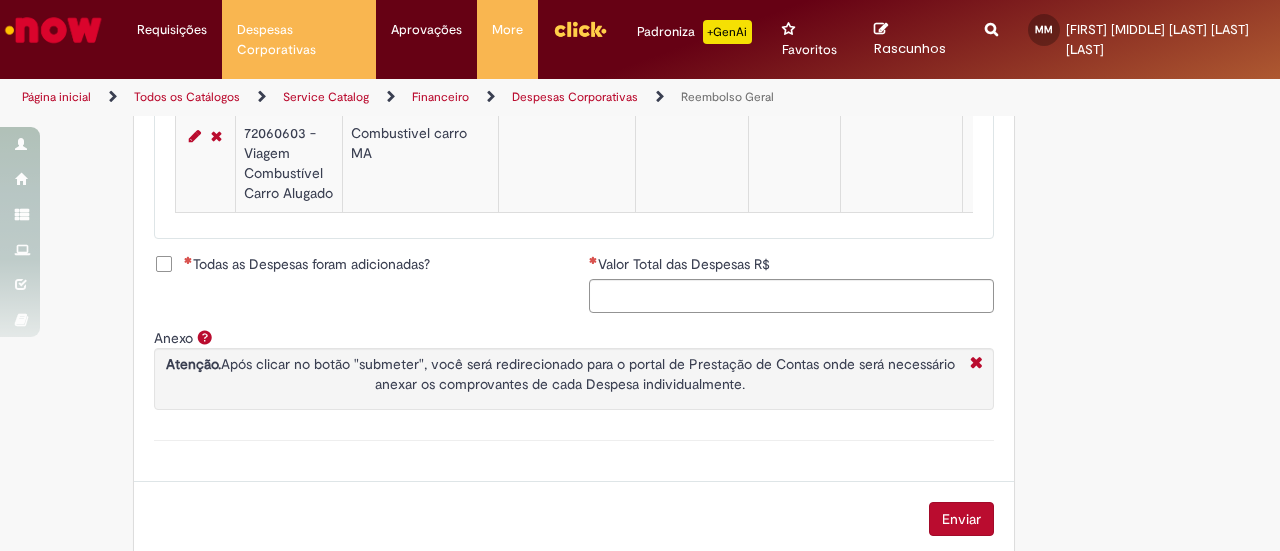 click on "Todas as Despesas foram adicionadas?" at bounding box center [307, 264] 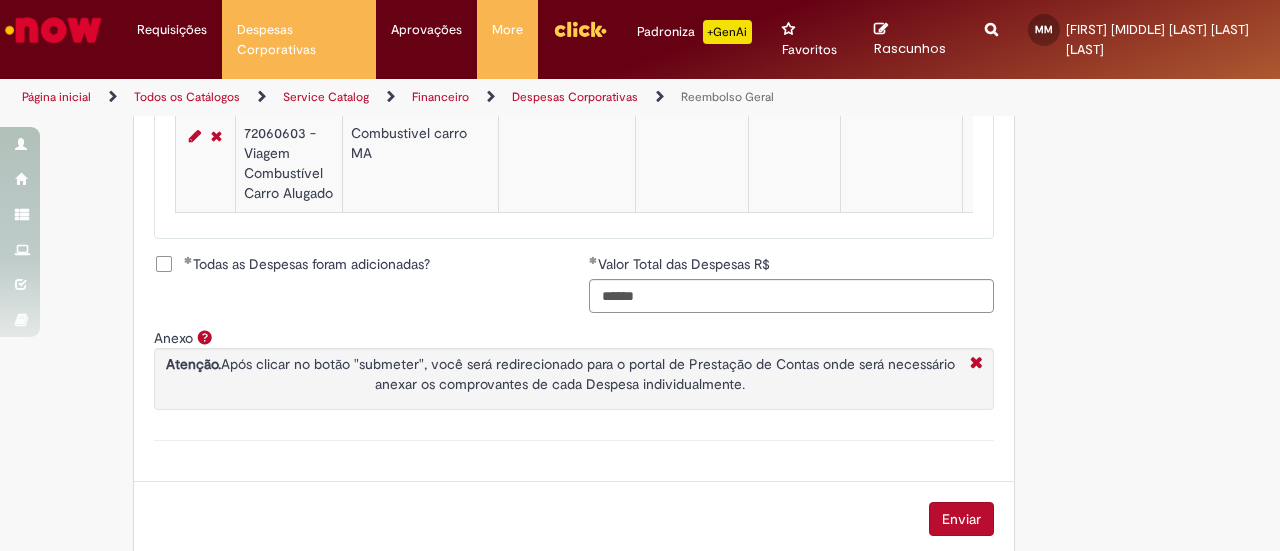scroll, scrollTop: 1015, scrollLeft: 0, axis: vertical 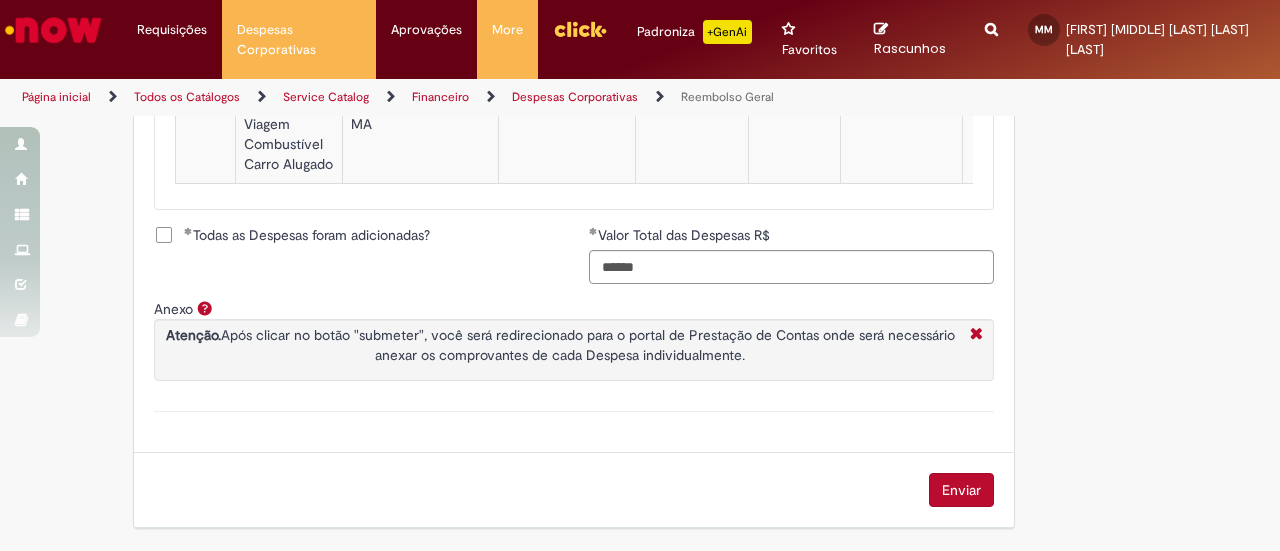 click on "Enviar" at bounding box center (961, 490) 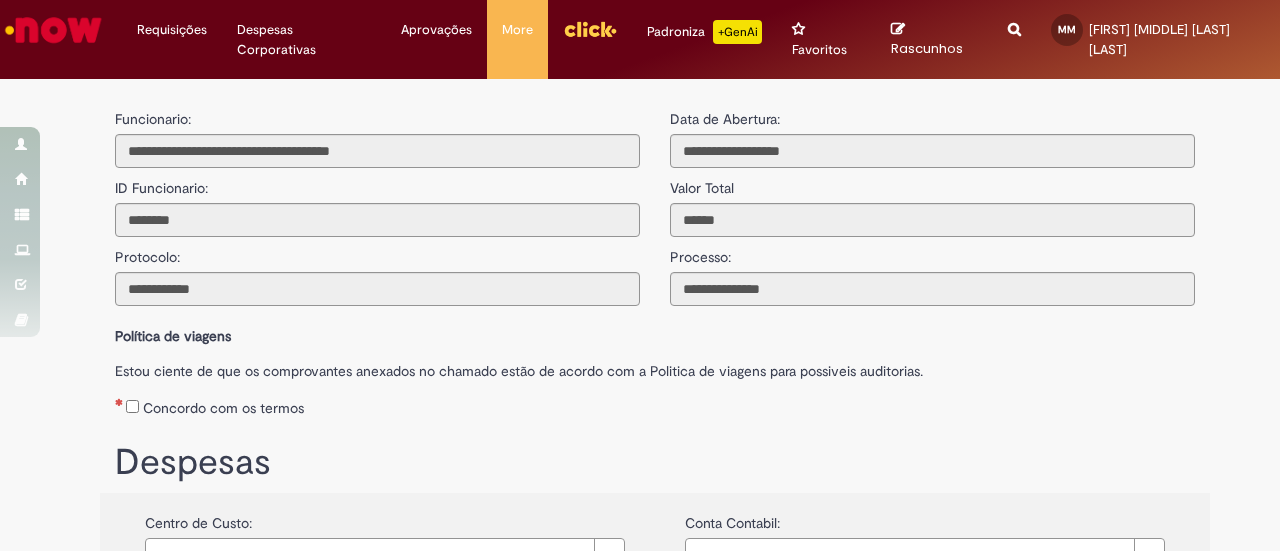 type on "**********" 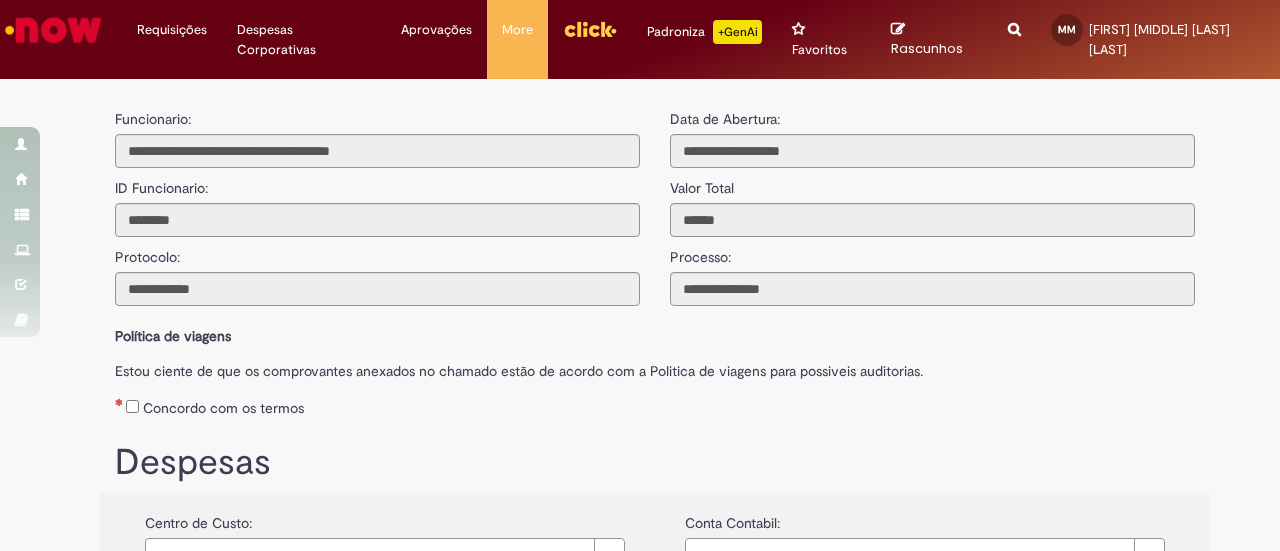 scroll, scrollTop: 0, scrollLeft: 0, axis: both 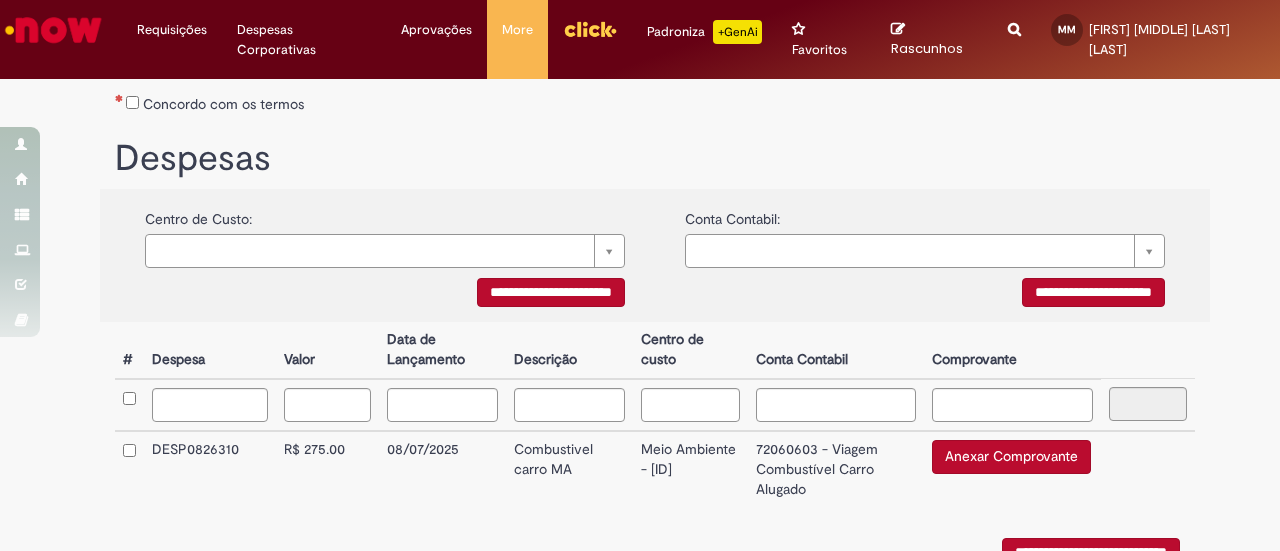 click on "Anexar Comprovante" at bounding box center [1011, 457] 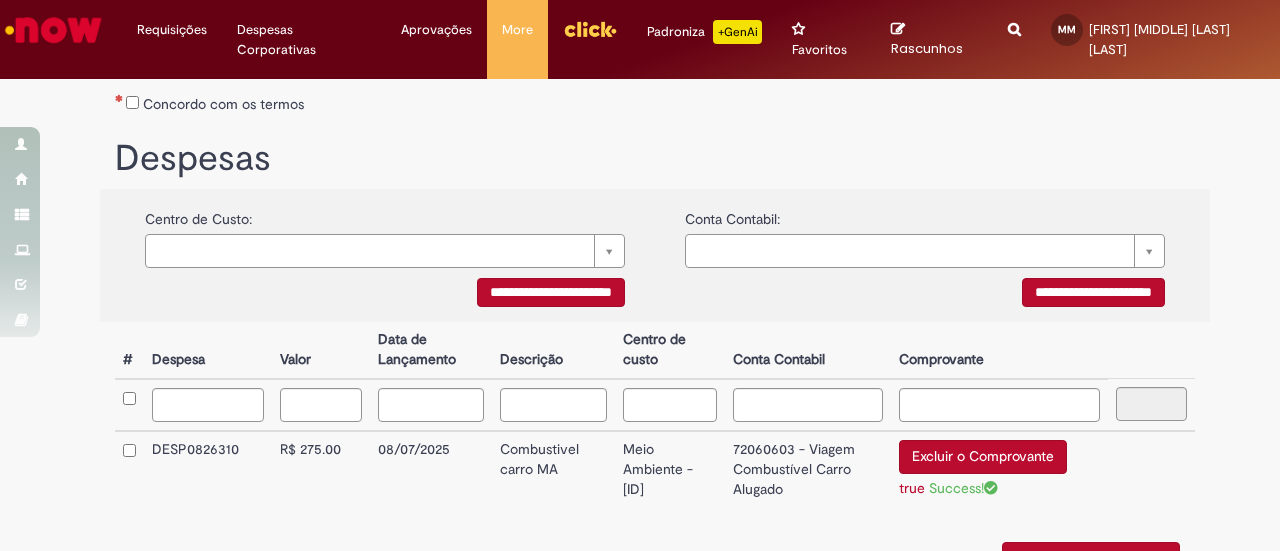 scroll, scrollTop: 450, scrollLeft: 0, axis: vertical 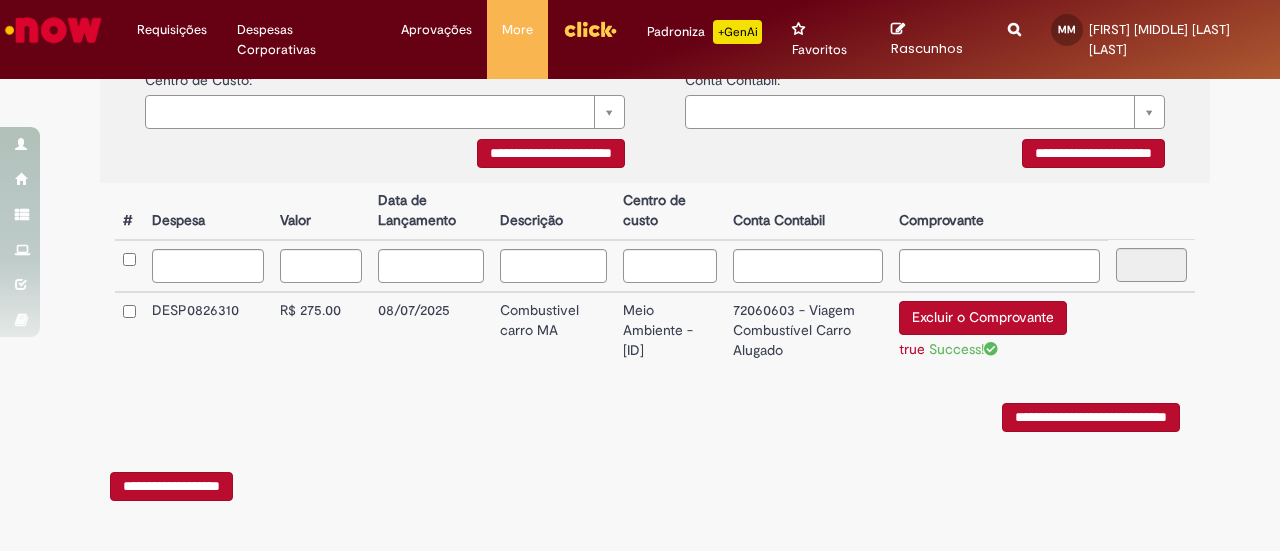 click on "**********" at bounding box center [1091, 417] 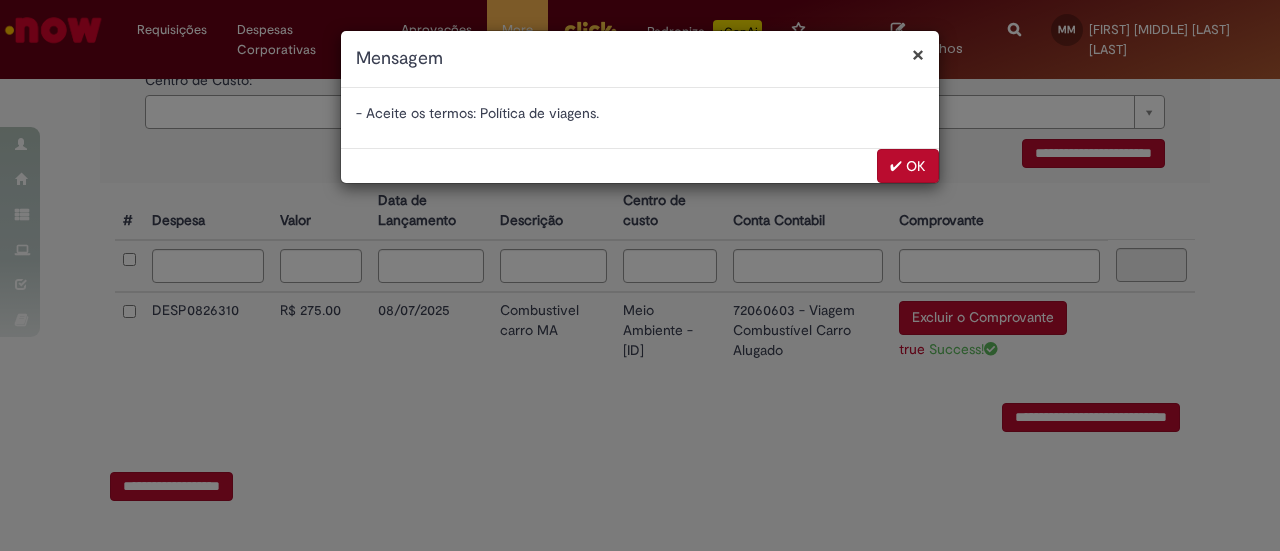 click on "✔ OK" at bounding box center [908, 166] 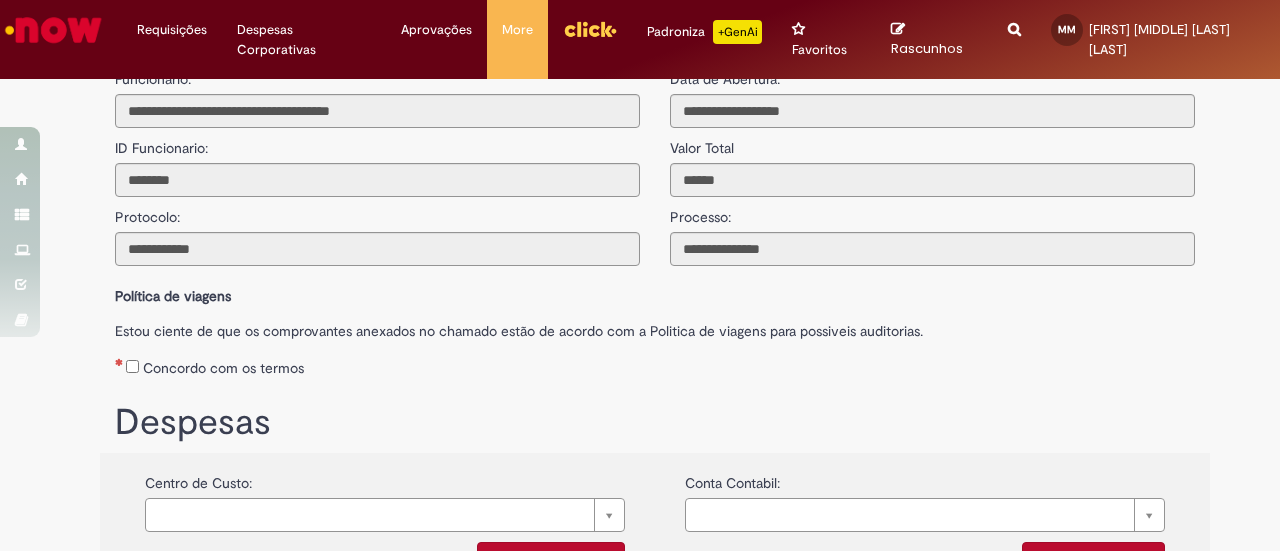 scroll, scrollTop: 36, scrollLeft: 0, axis: vertical 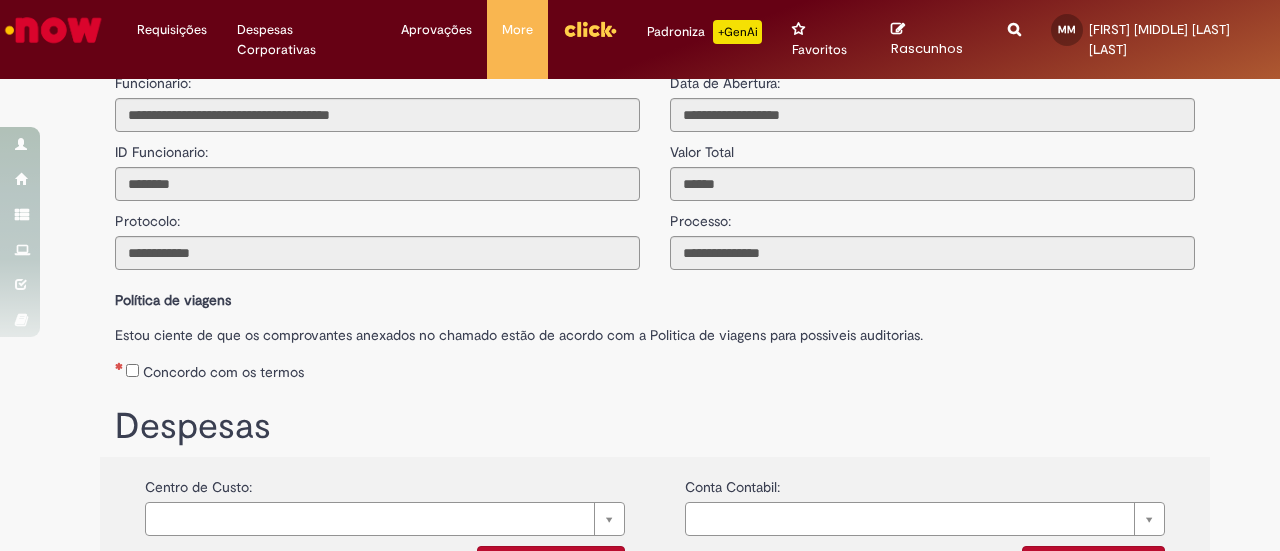 click on "Concordo com os termos" at bounding box center [223, 372] 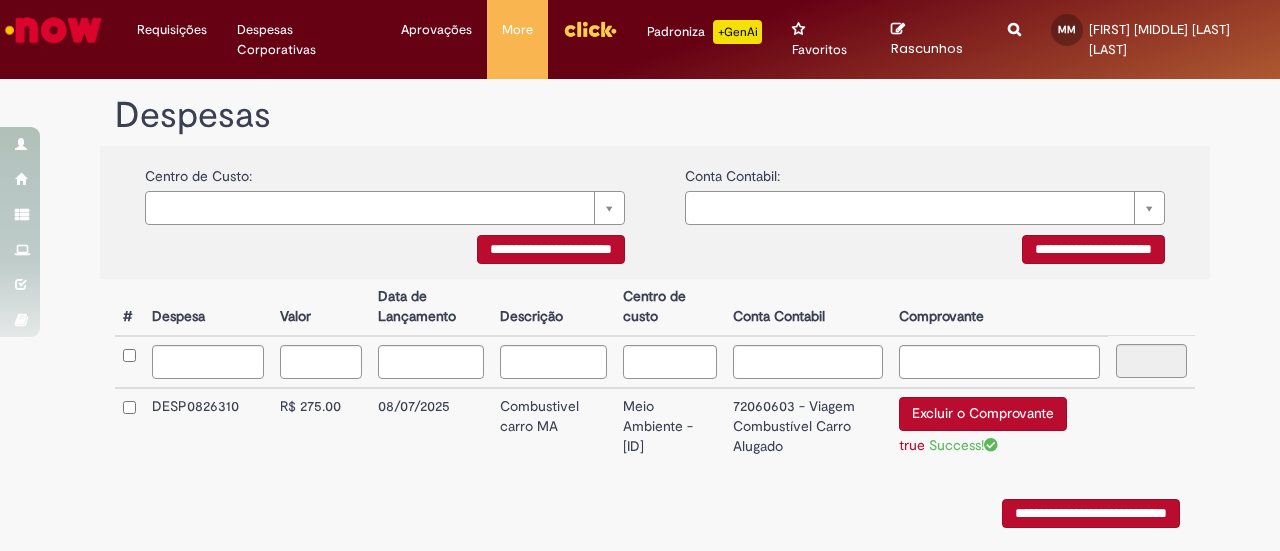 scroll, scrollTop: 450, scrollLeft: 0, axis: vertical 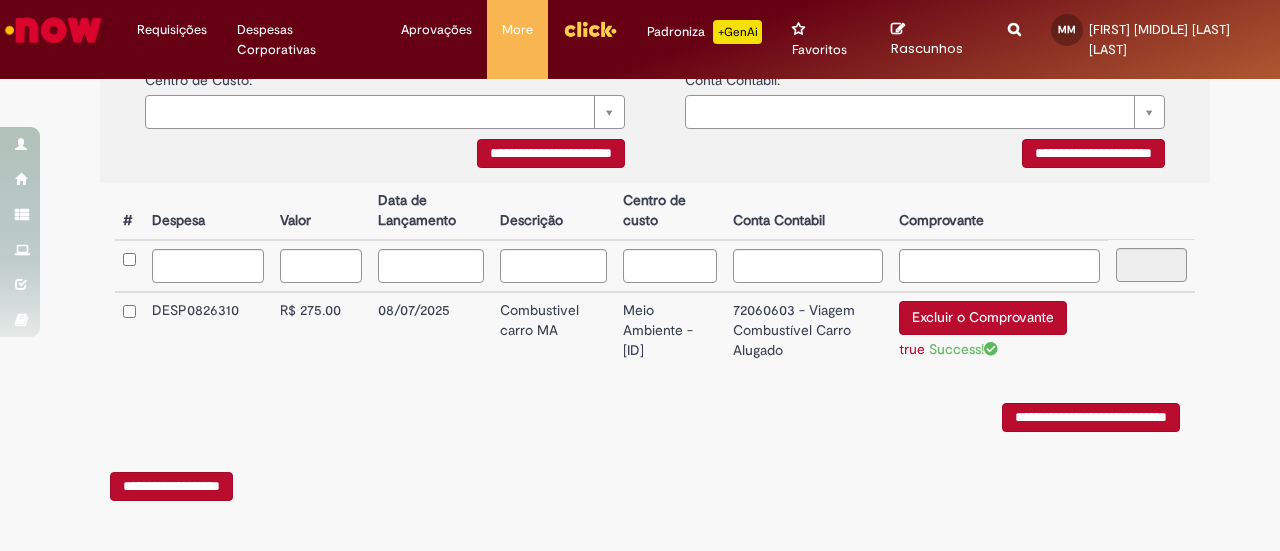 click on "**********" at bounding box center [655, 322] 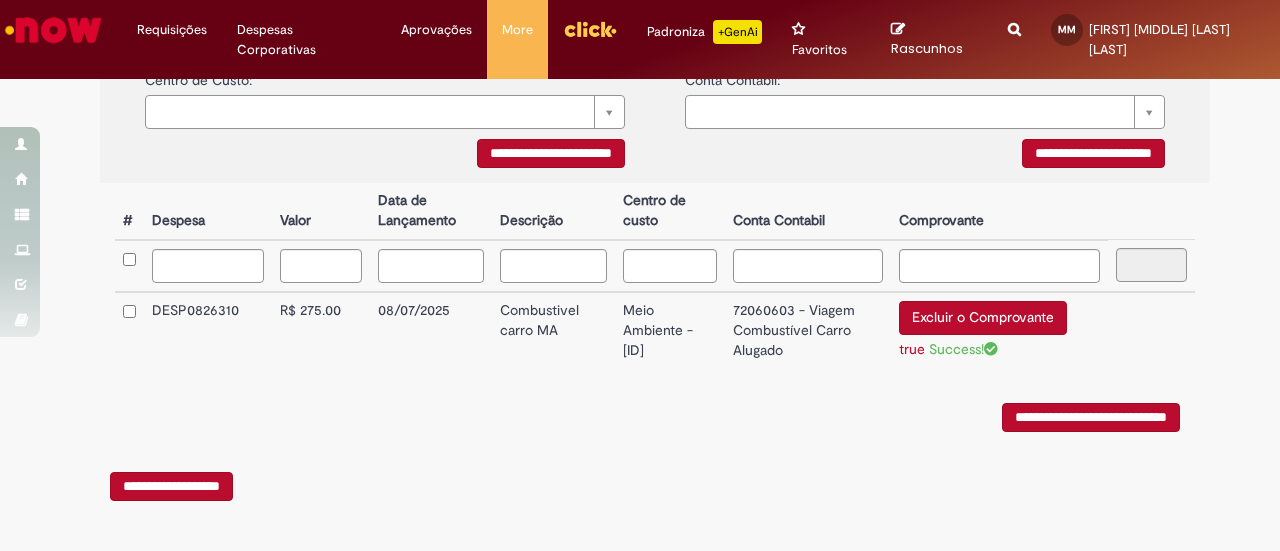 click on "**********" at bounding box center (1091, 417) 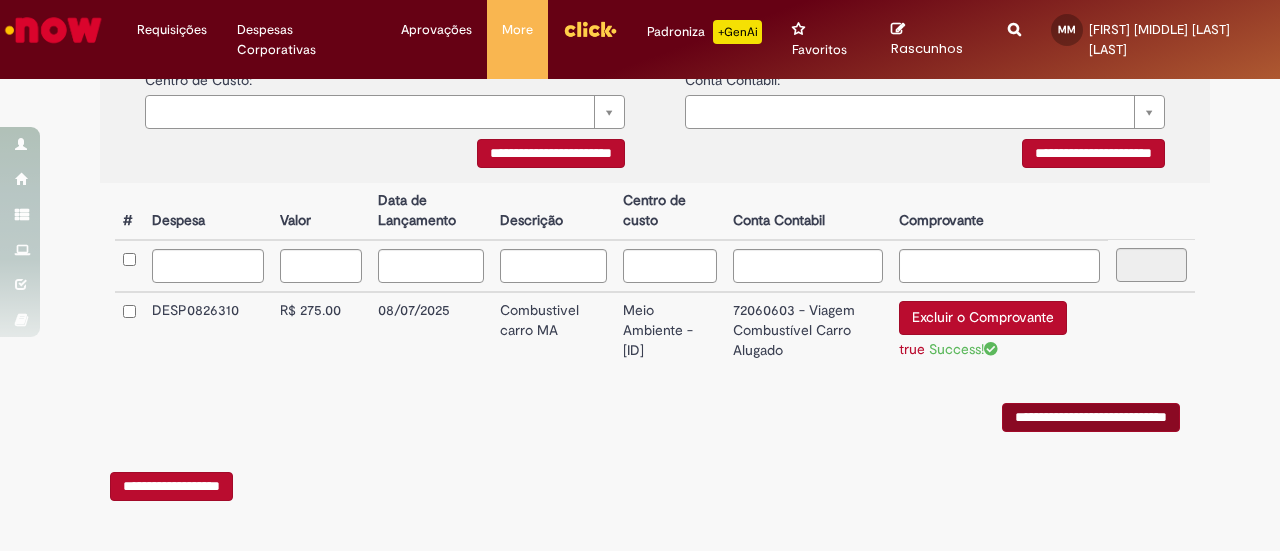 scroll, scrollTop: 0, scrollLeft: 0, axis: both 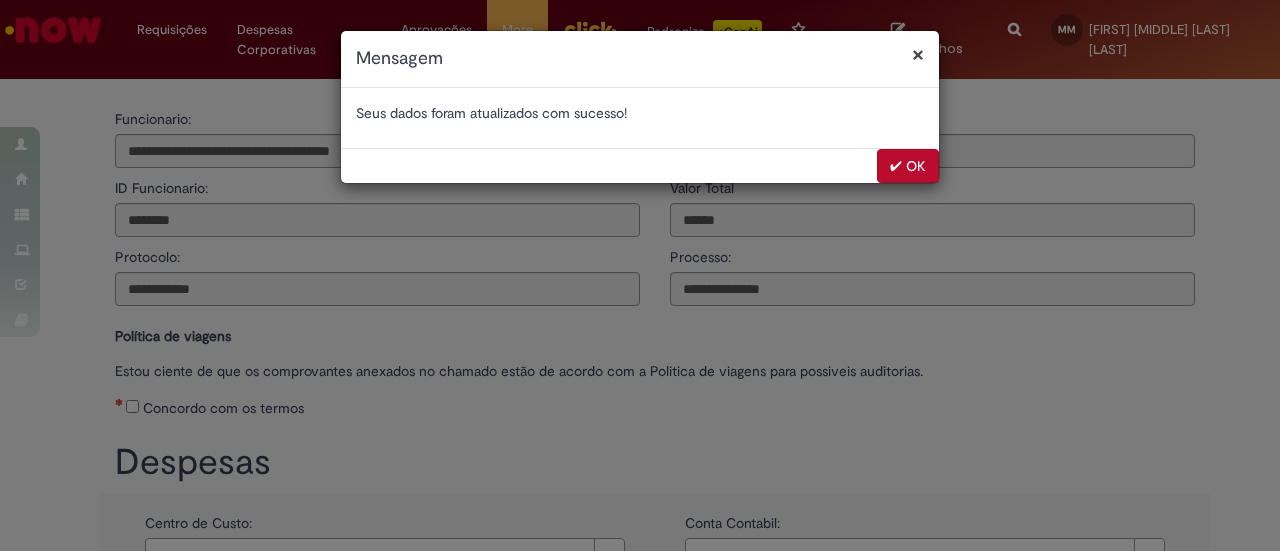 click on "✔ OK" at bounding box center [908, 166] 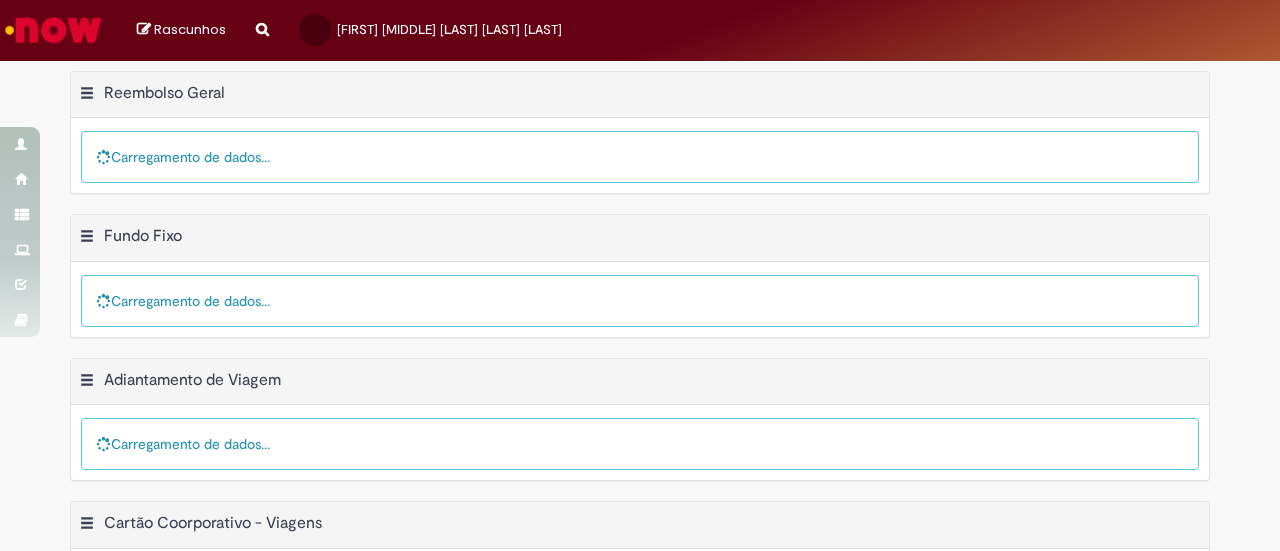 scroll, scrollTop: 0, scrollLeft: 0, axis: both 